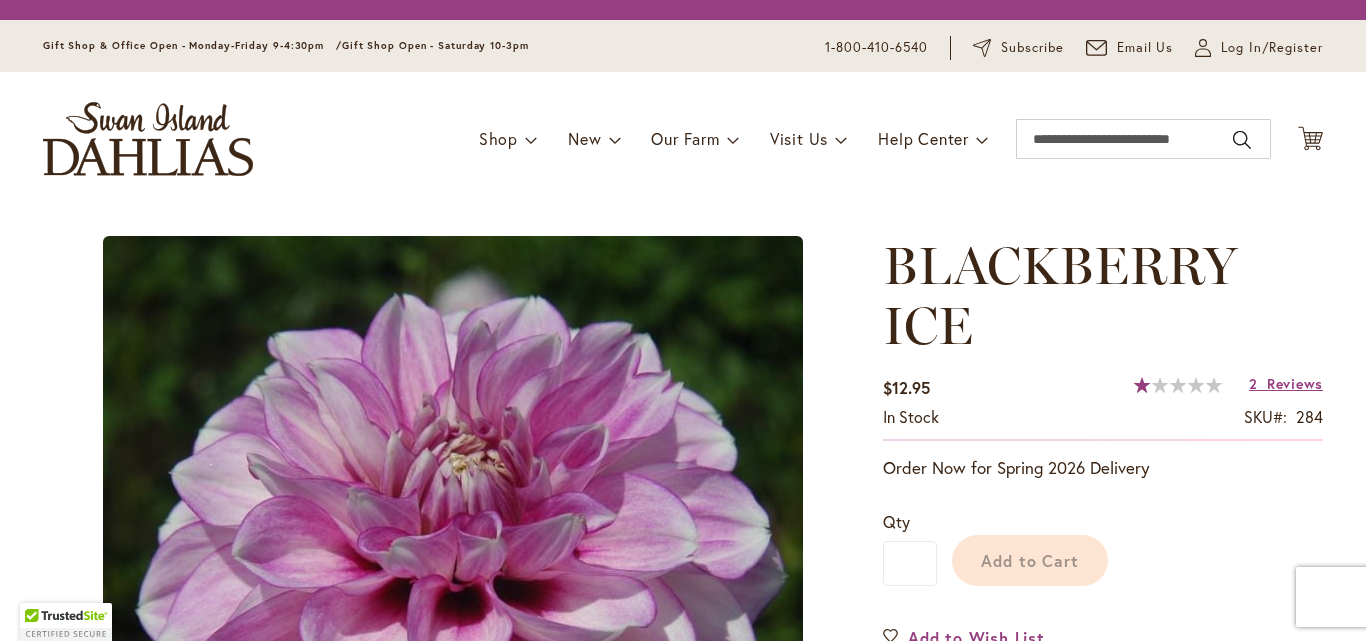 scroll, scrollTop: 0, scrollLeft: 0, axis: both 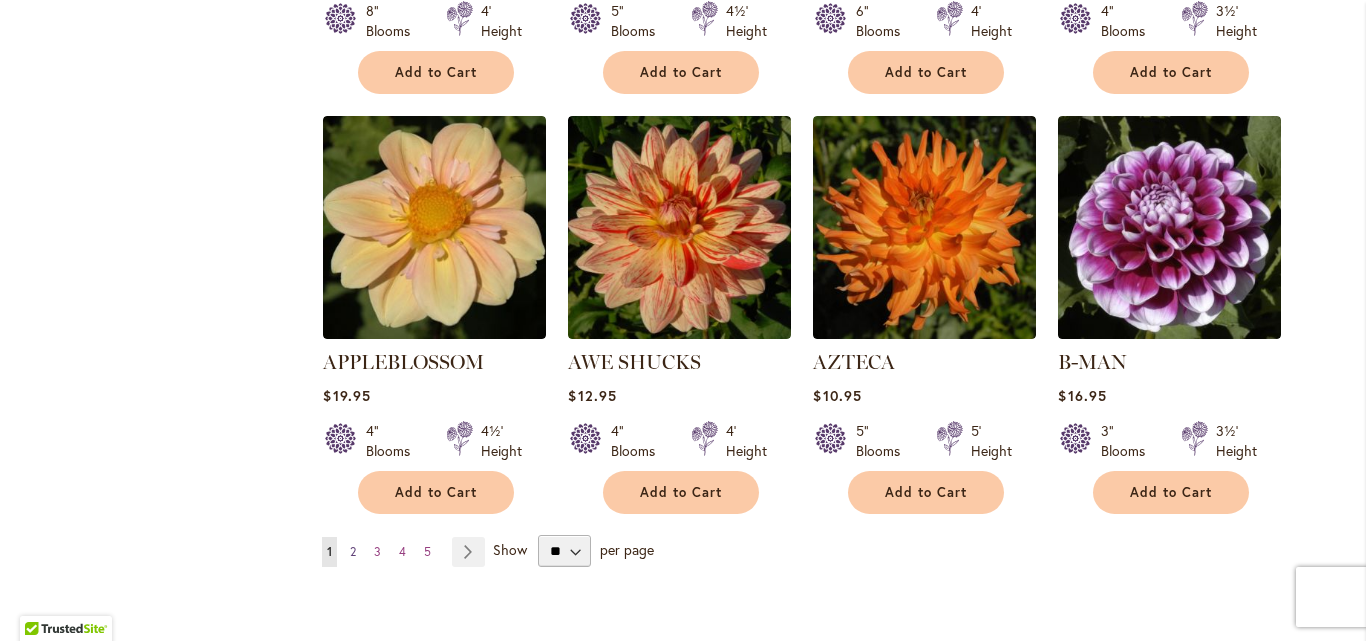 click on "2" at bounding box center [353, 551] 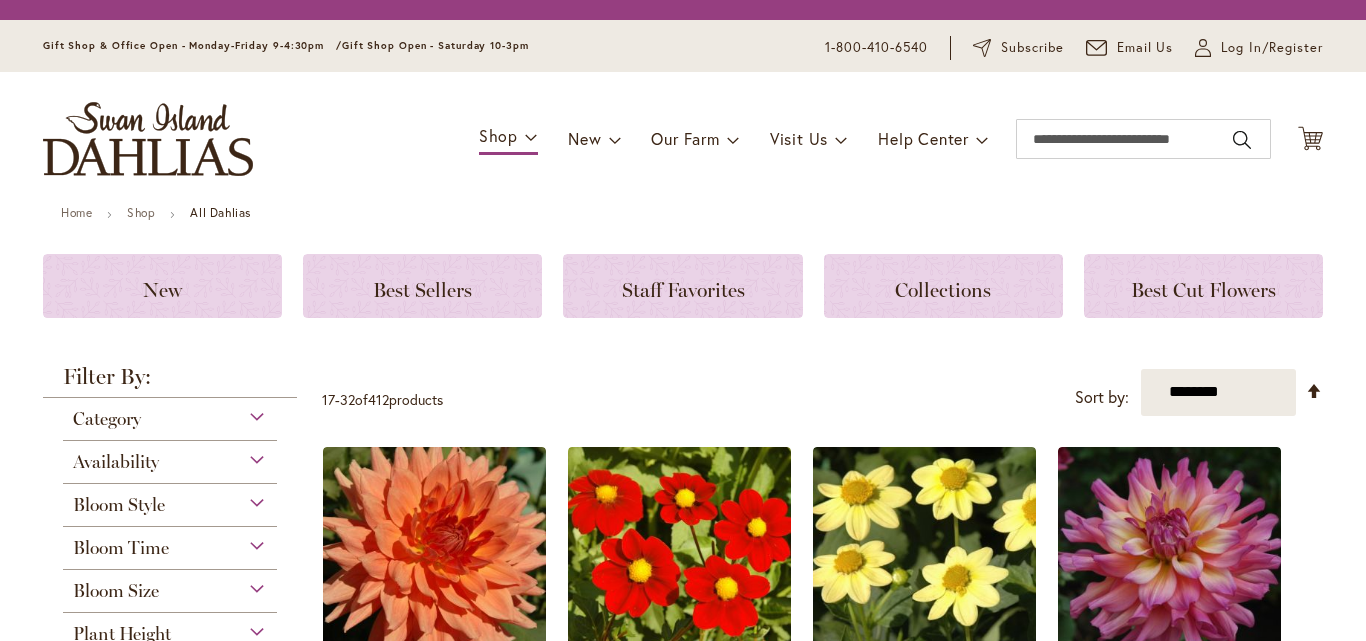 scroll, scrollTop: 0, scrollLeft: 0, axis: both 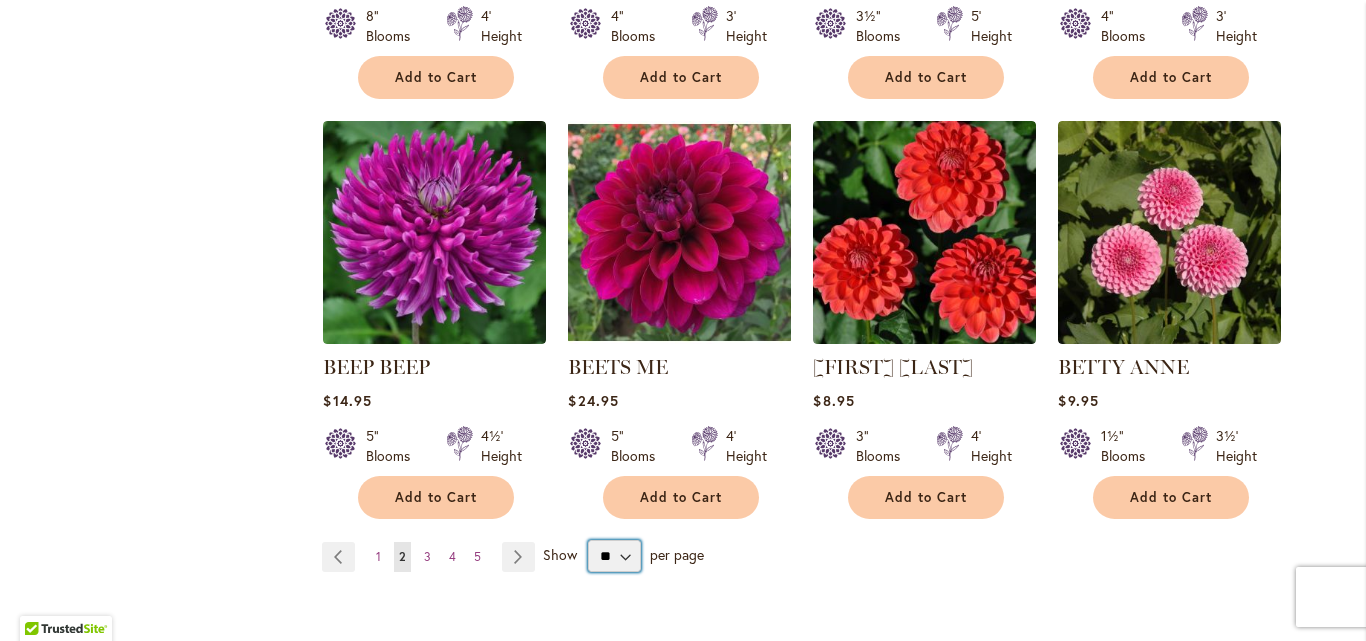 click on "**
**
**
**" at bounding box center (614, 556) 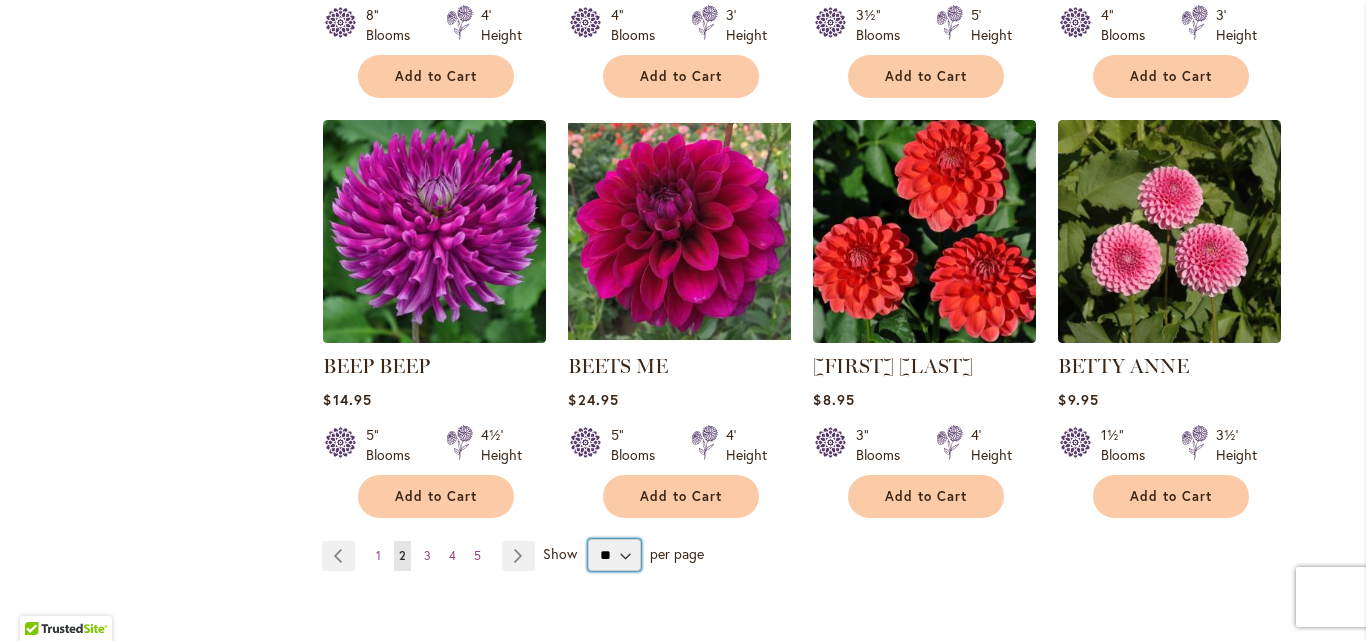 scroll, scrollTop: 1638, scrollLeft: 0, axis: vertical 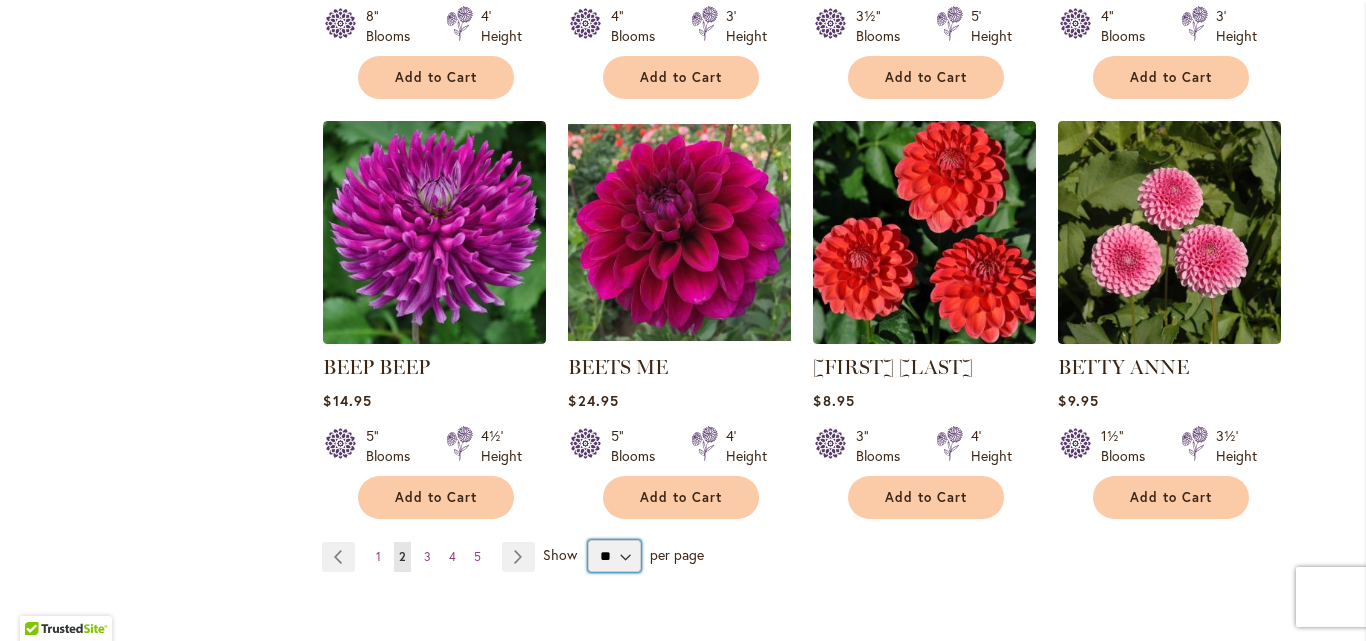 click on "**
**
**
**" at bounding box center [614, 556] 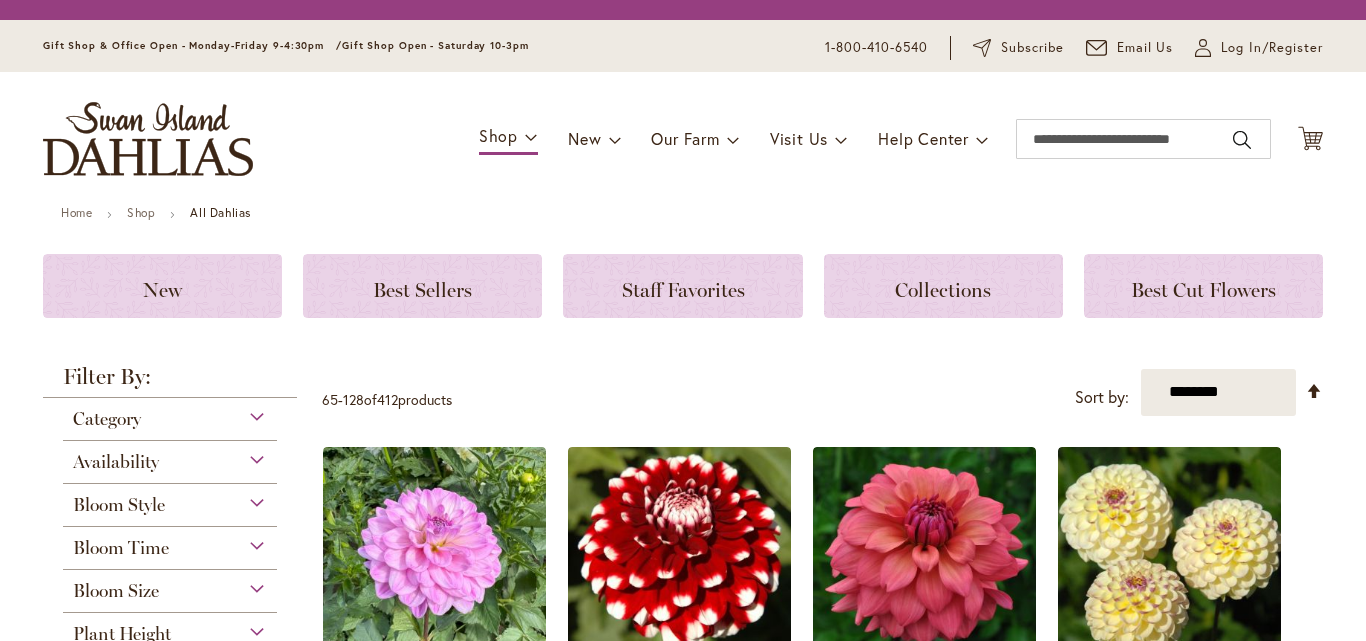 scroll, scrollTop: 0, scrollLeft: 0, axis: both 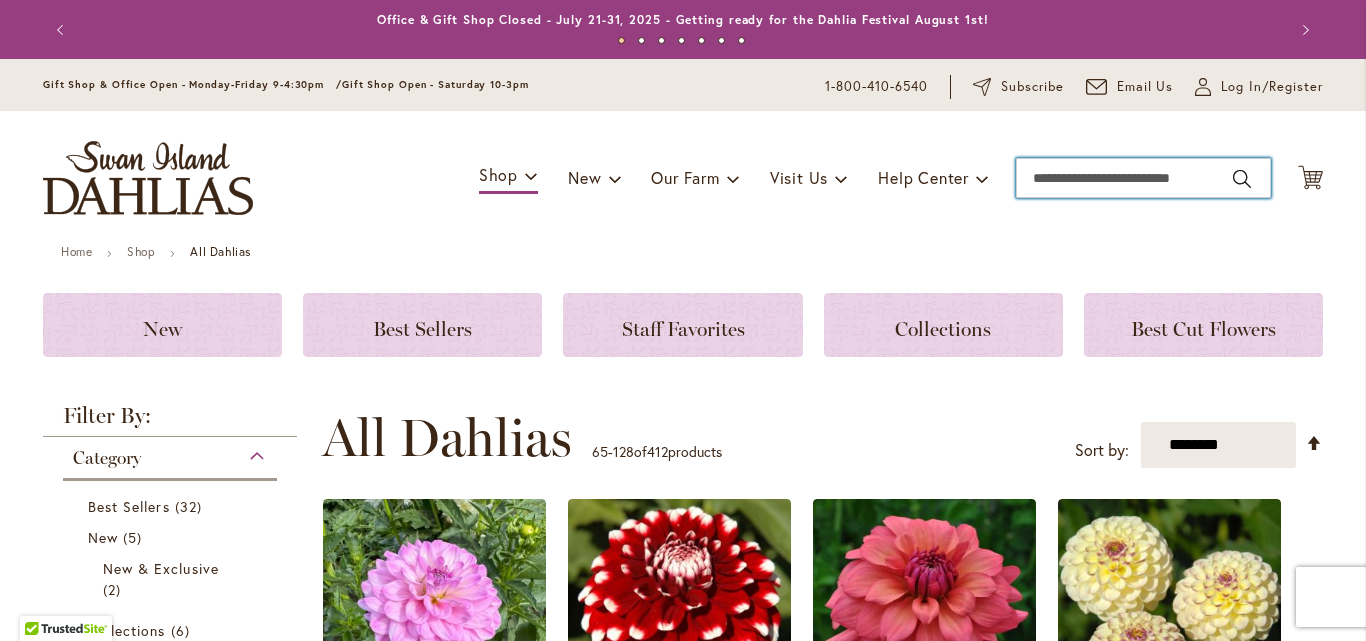 click on "Search" at bounding box center (1143, 178) 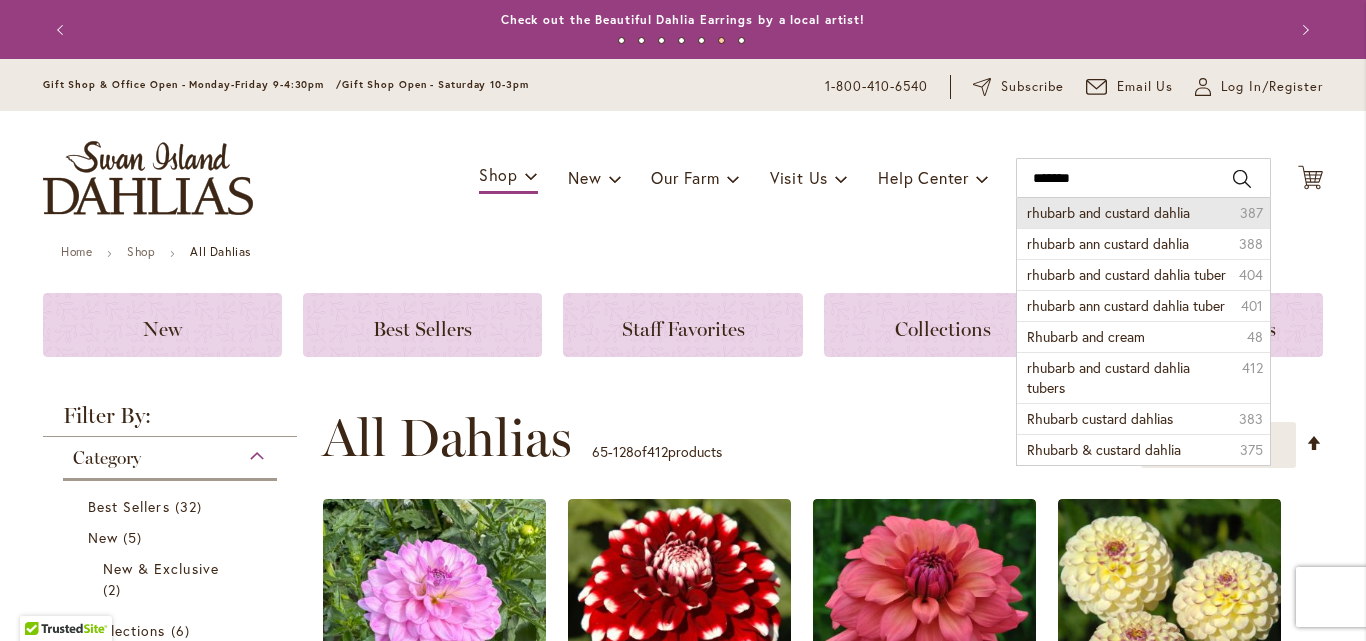 click on "rhubarb and custard dahlia" at bounding box center [1108, 212] 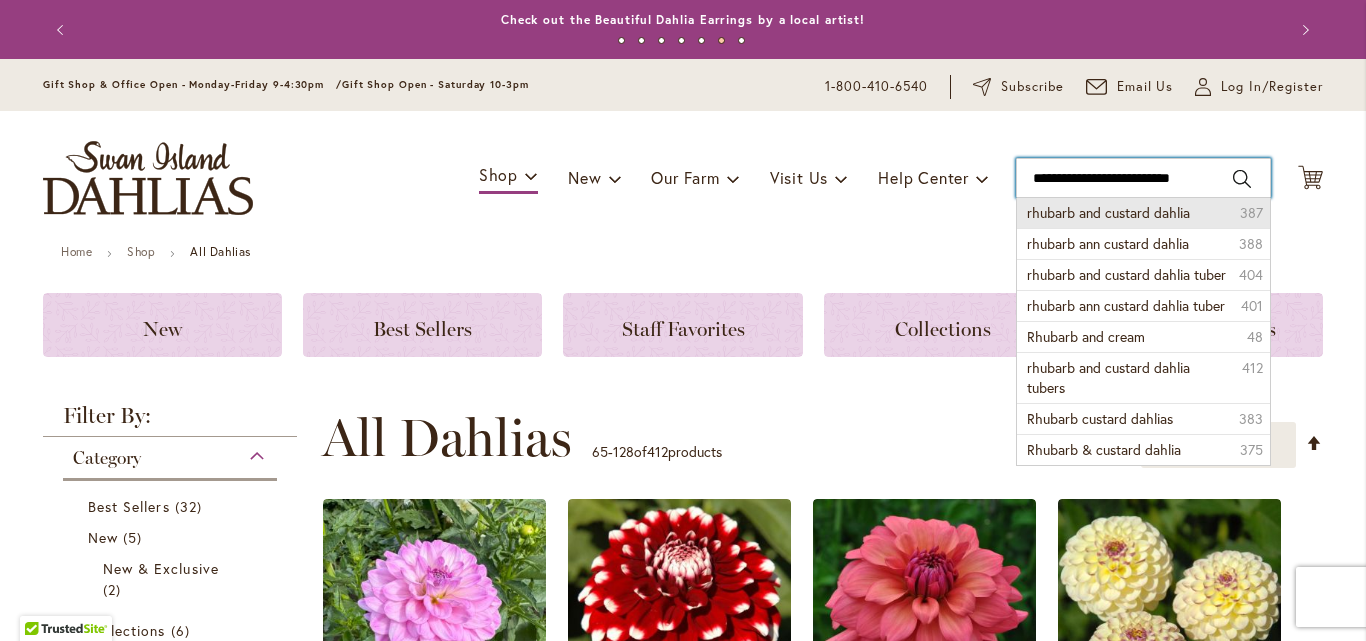 type on "**********" 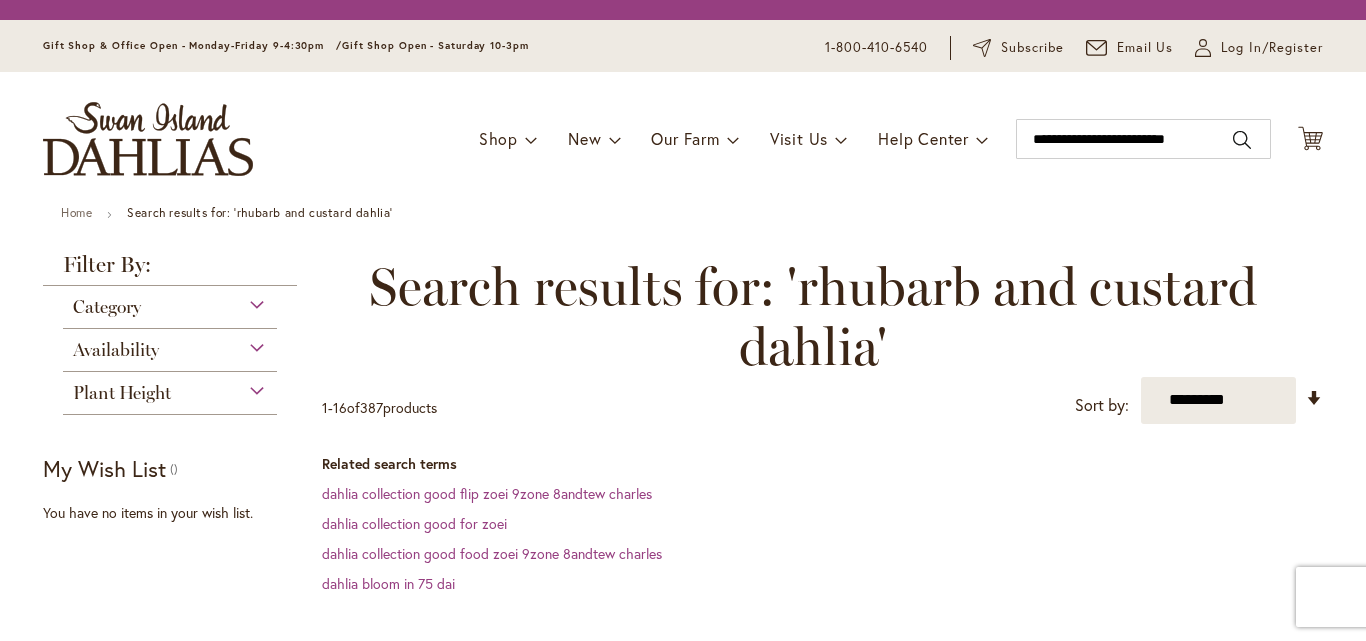 scroll, scrollTop: 0, scrollLeft: 0, axis: both 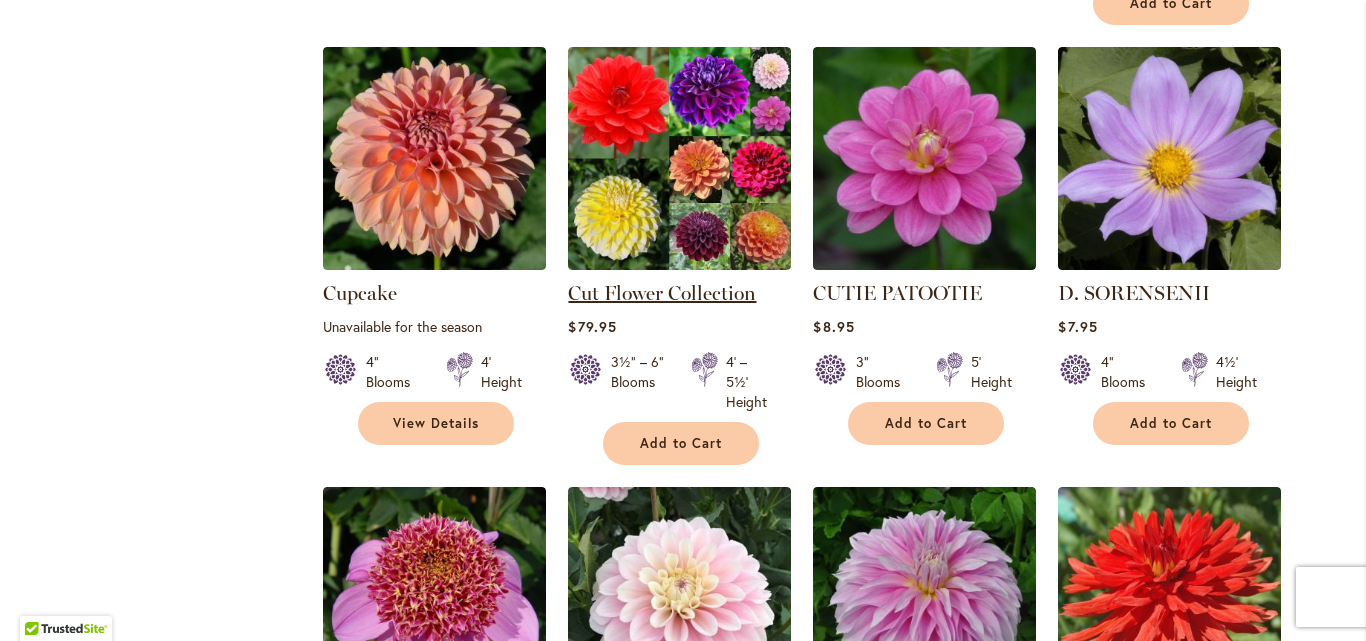 click on "Cut Flower Collection" at bounding box center (662, 293) 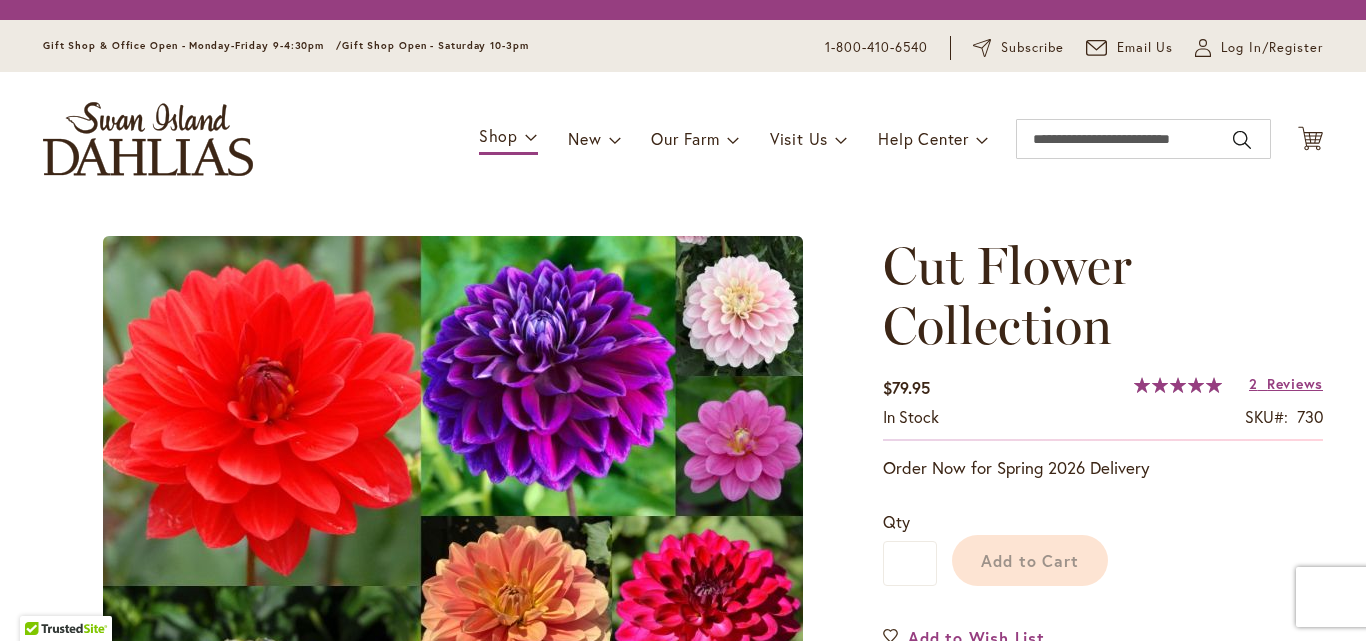 scroll, scrollTop: 0, scrollLeft: 0, axis: both 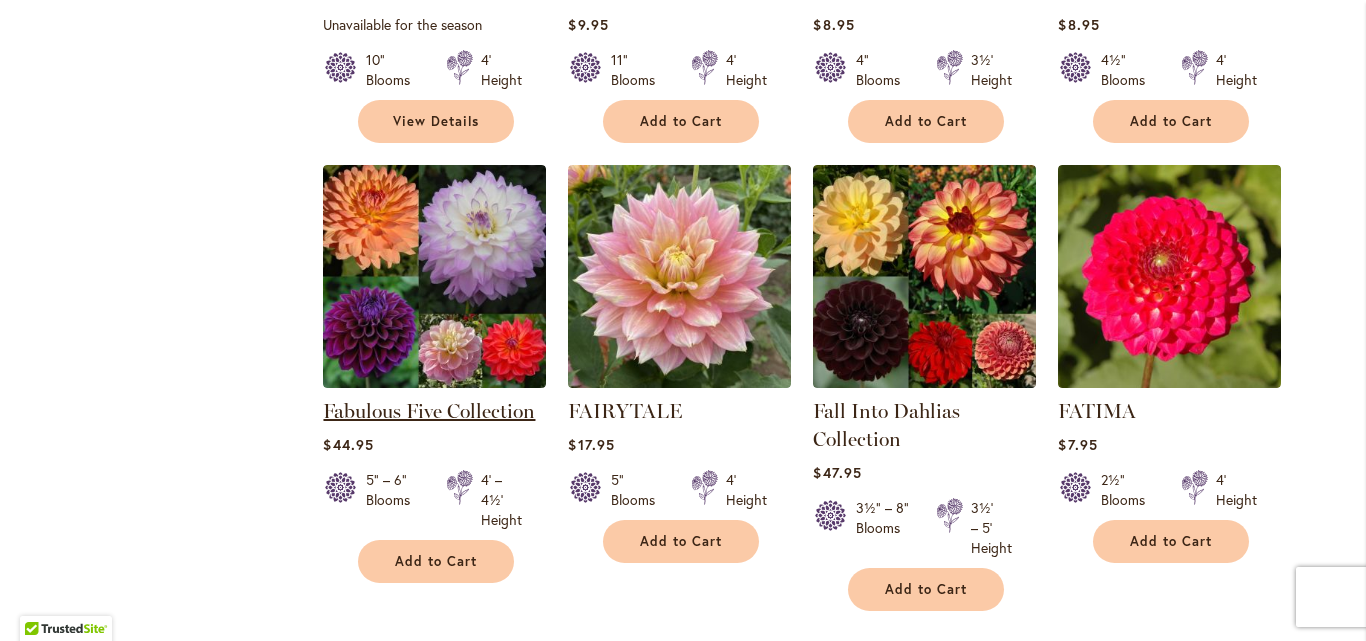 click on "Fabulous Five Collection" at bounding box center [429, 411] 